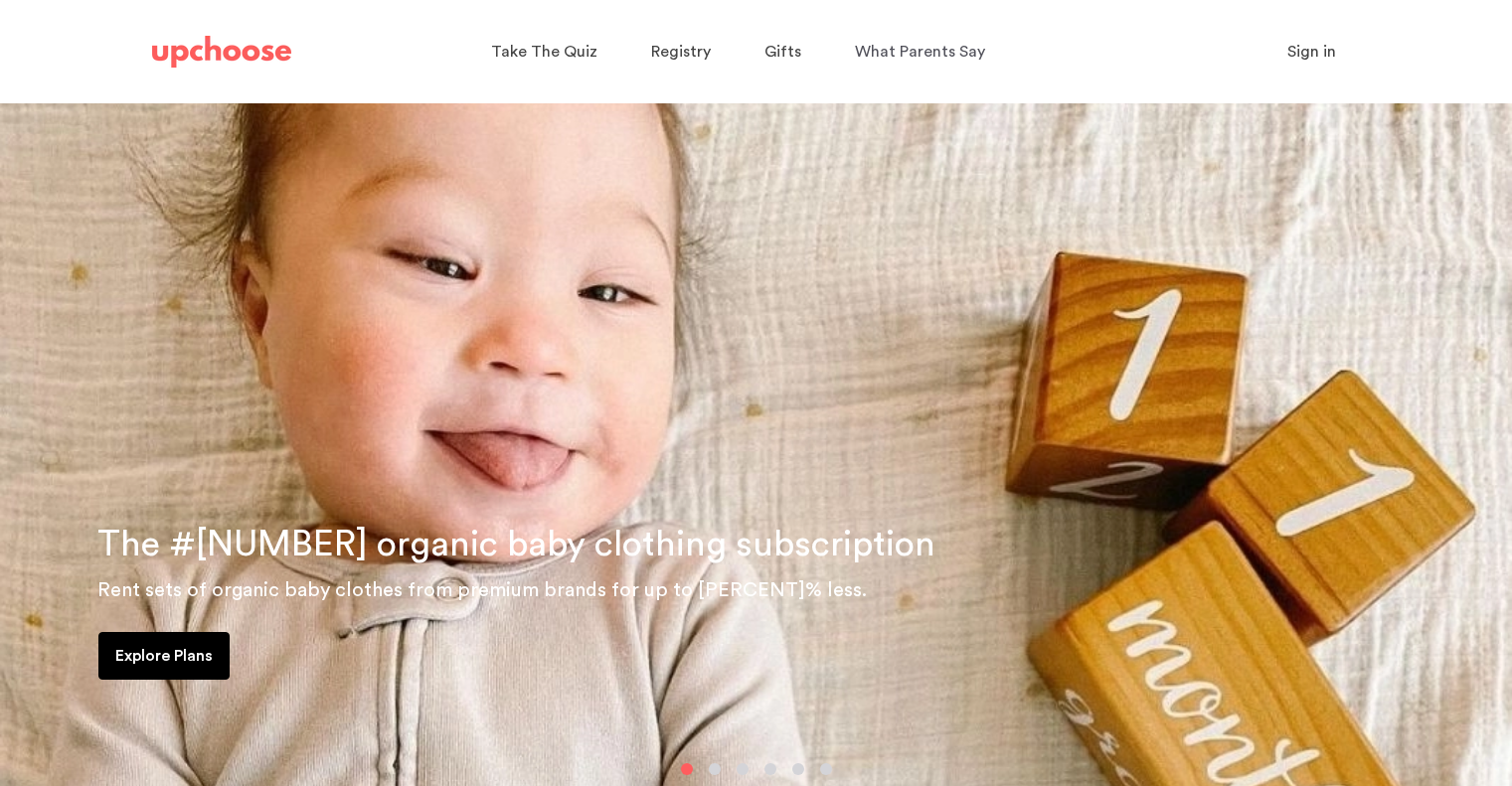 scroll, scrollTop: 0, scrollLeft: 0, axis: both 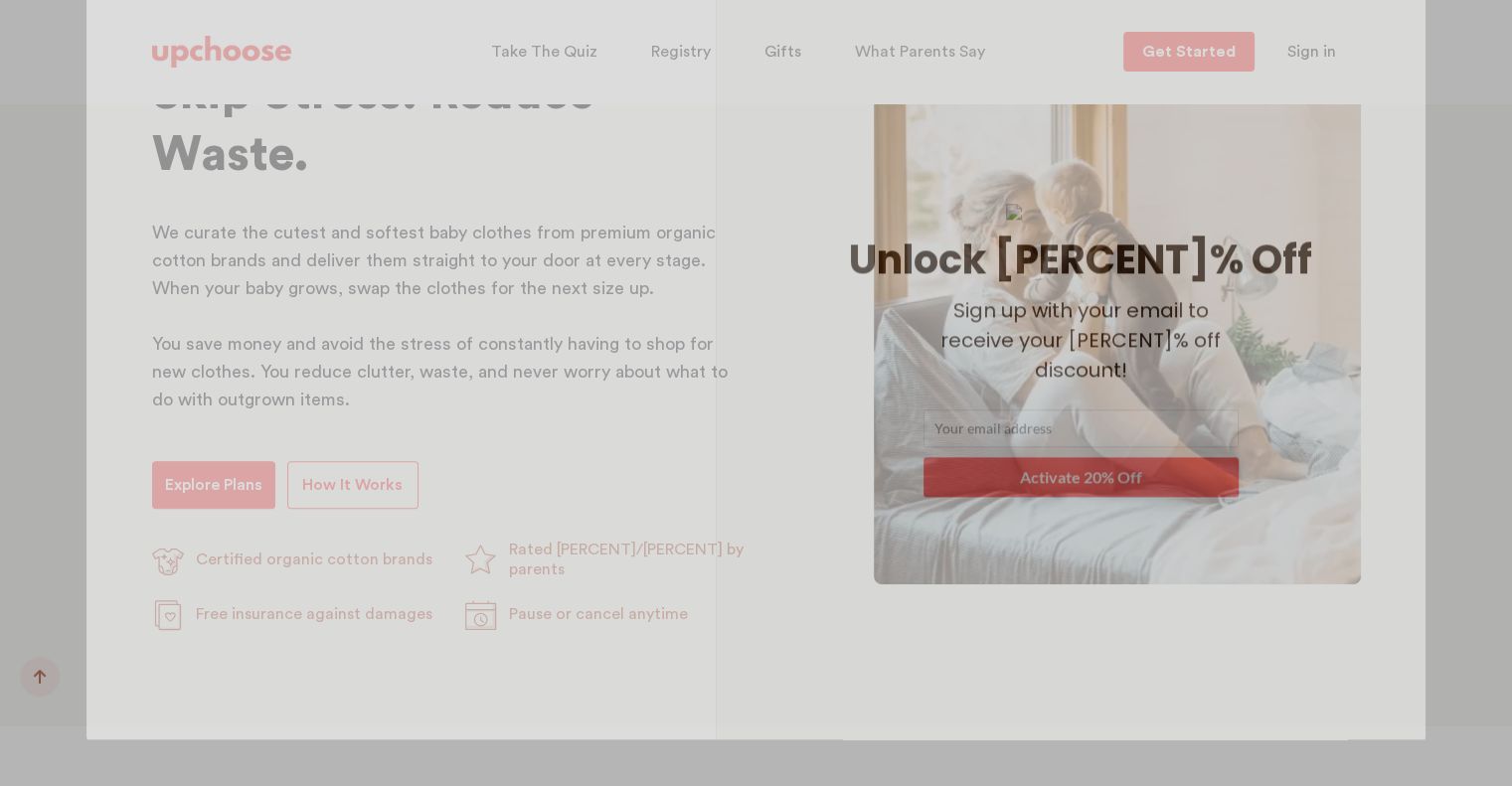 drag, startPoint x: 274, startPoint y: 421, endPoint x: 190, endPoint y: 501, distance: 116 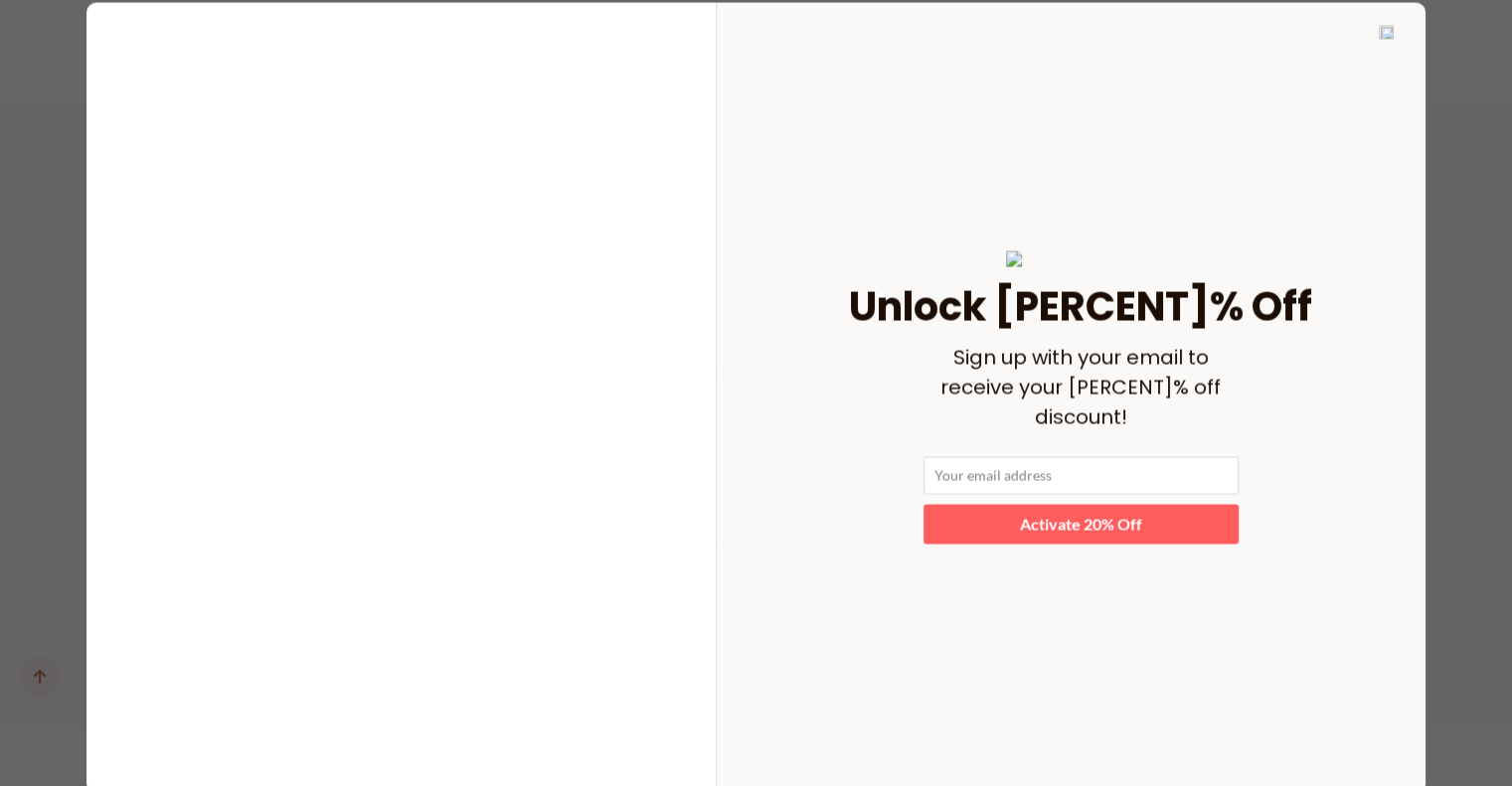 click at bounding box center [1080, 475] 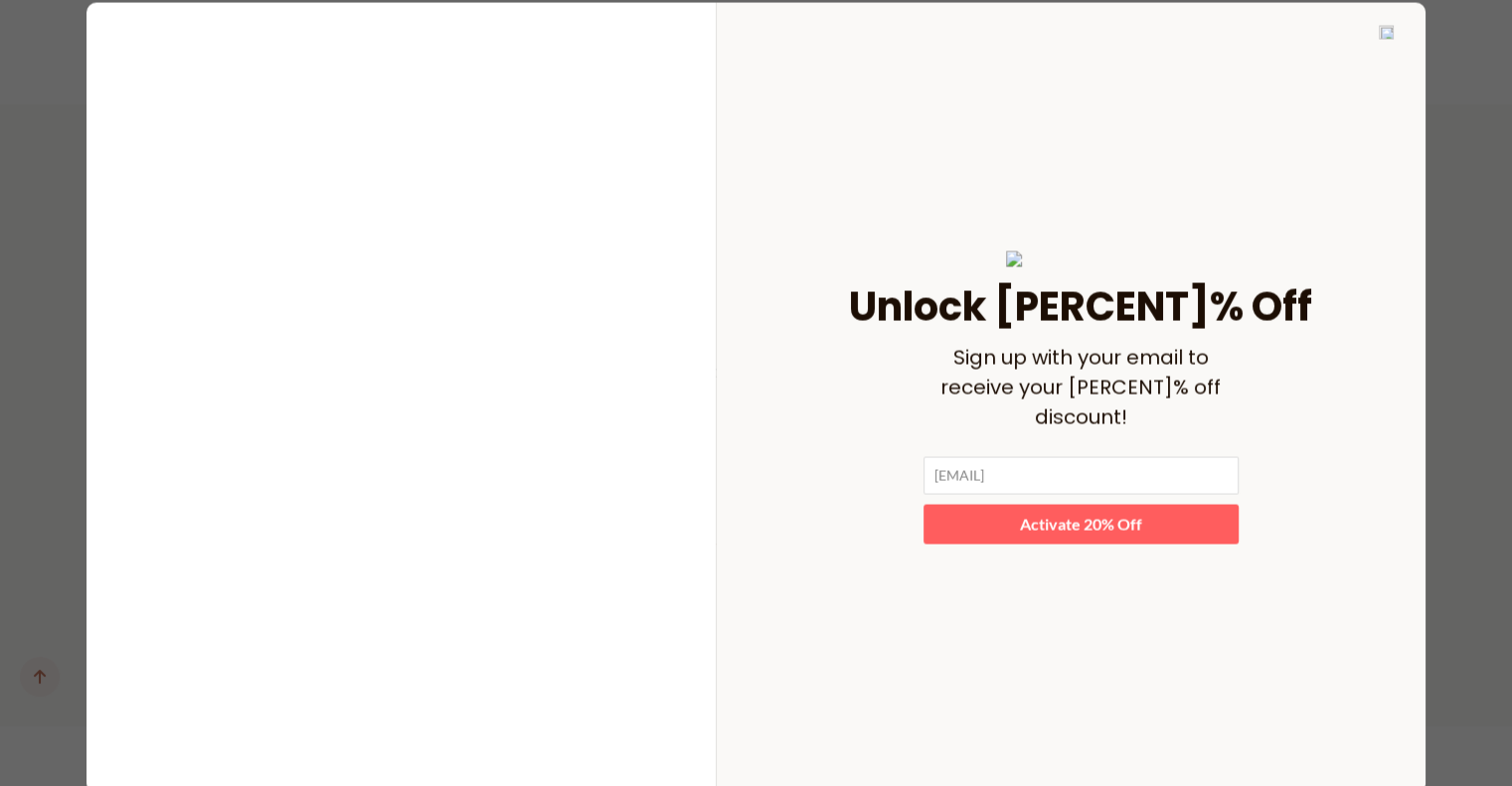 click on "Activate 20% Off" at bounding box center [1080, 523] 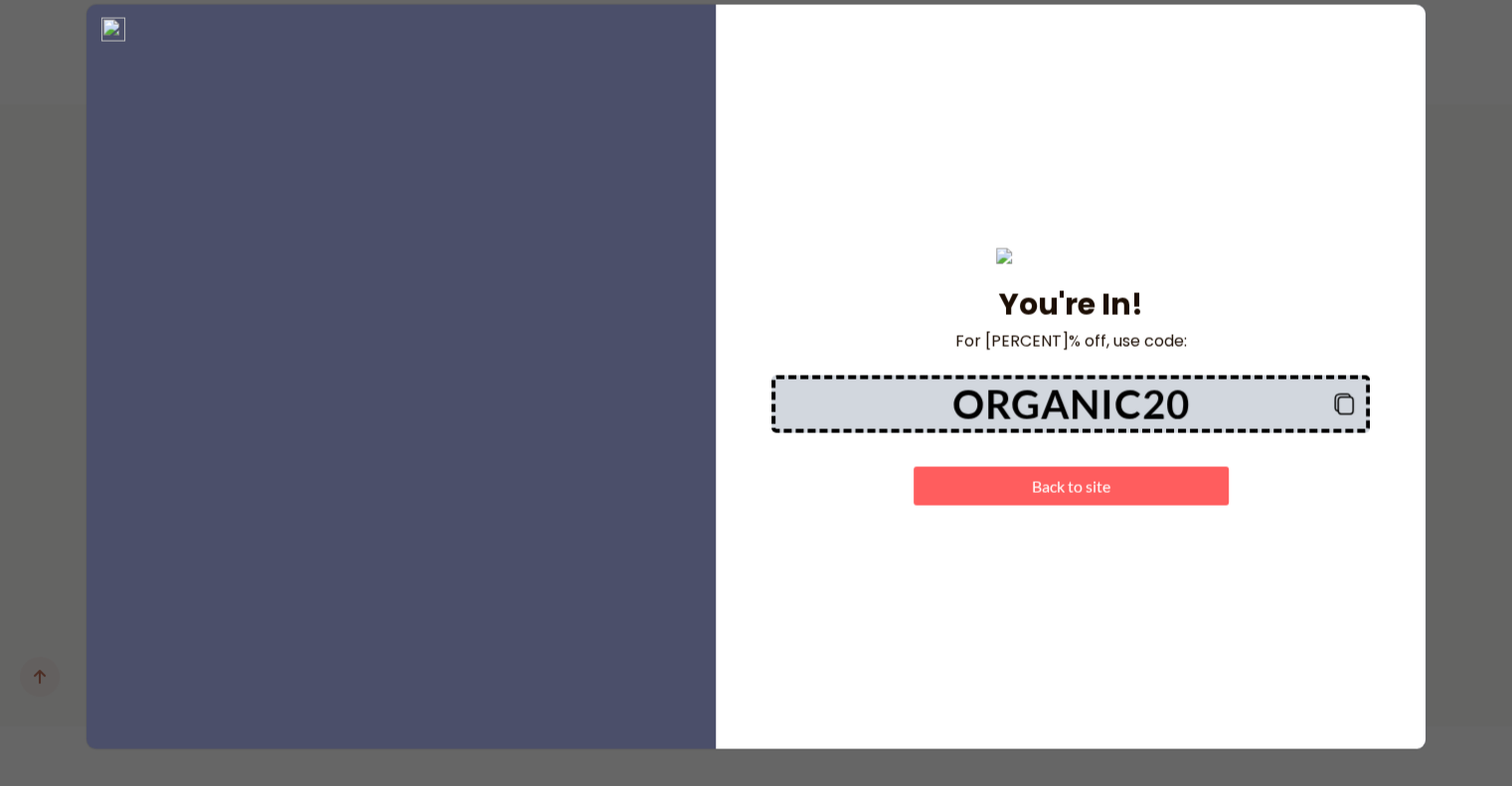 click on "Back to site" at bounding box center [1070, 485] 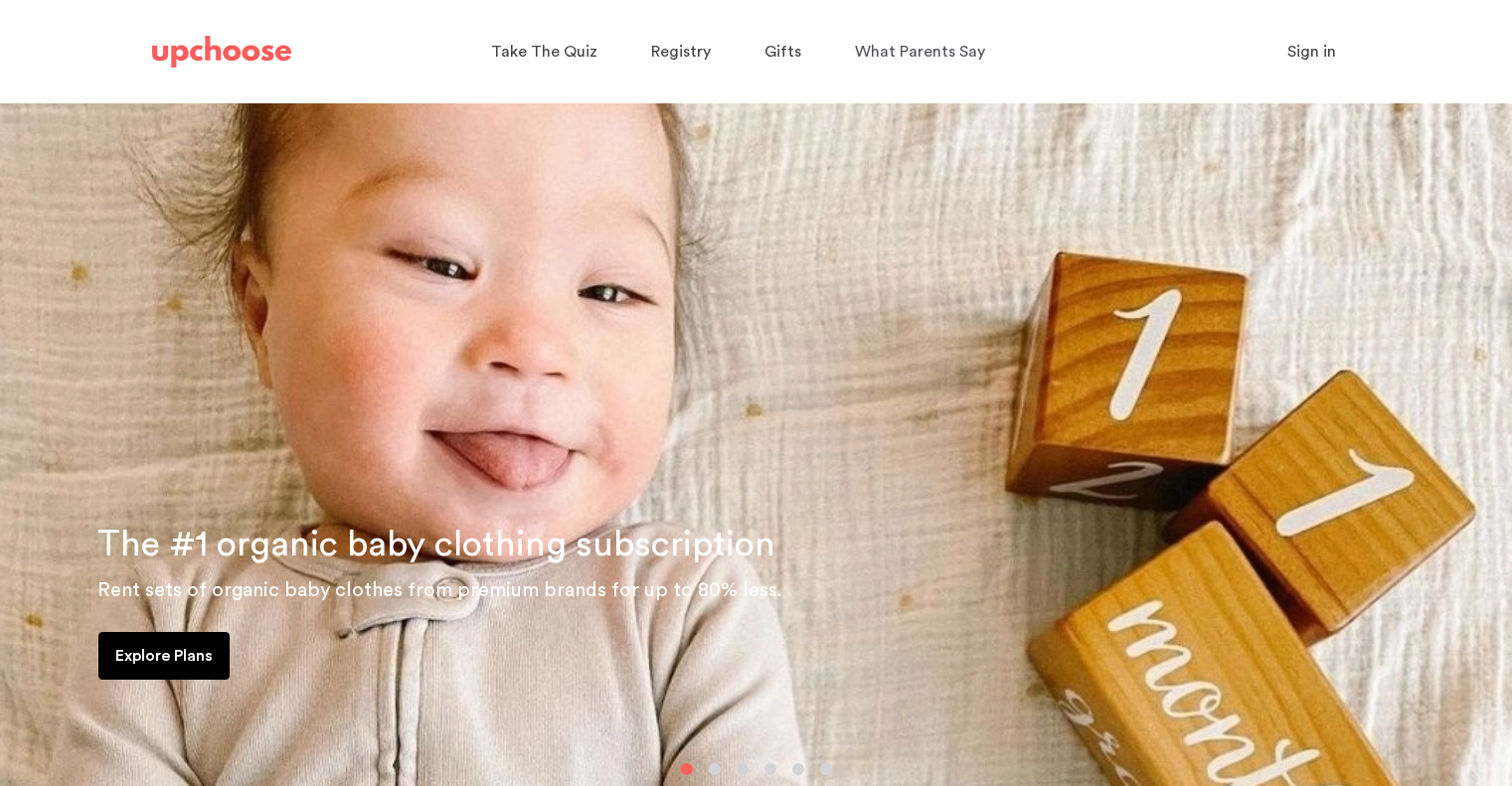 scroll, scrollTop: 0, scrollLeft: 0, axis: both 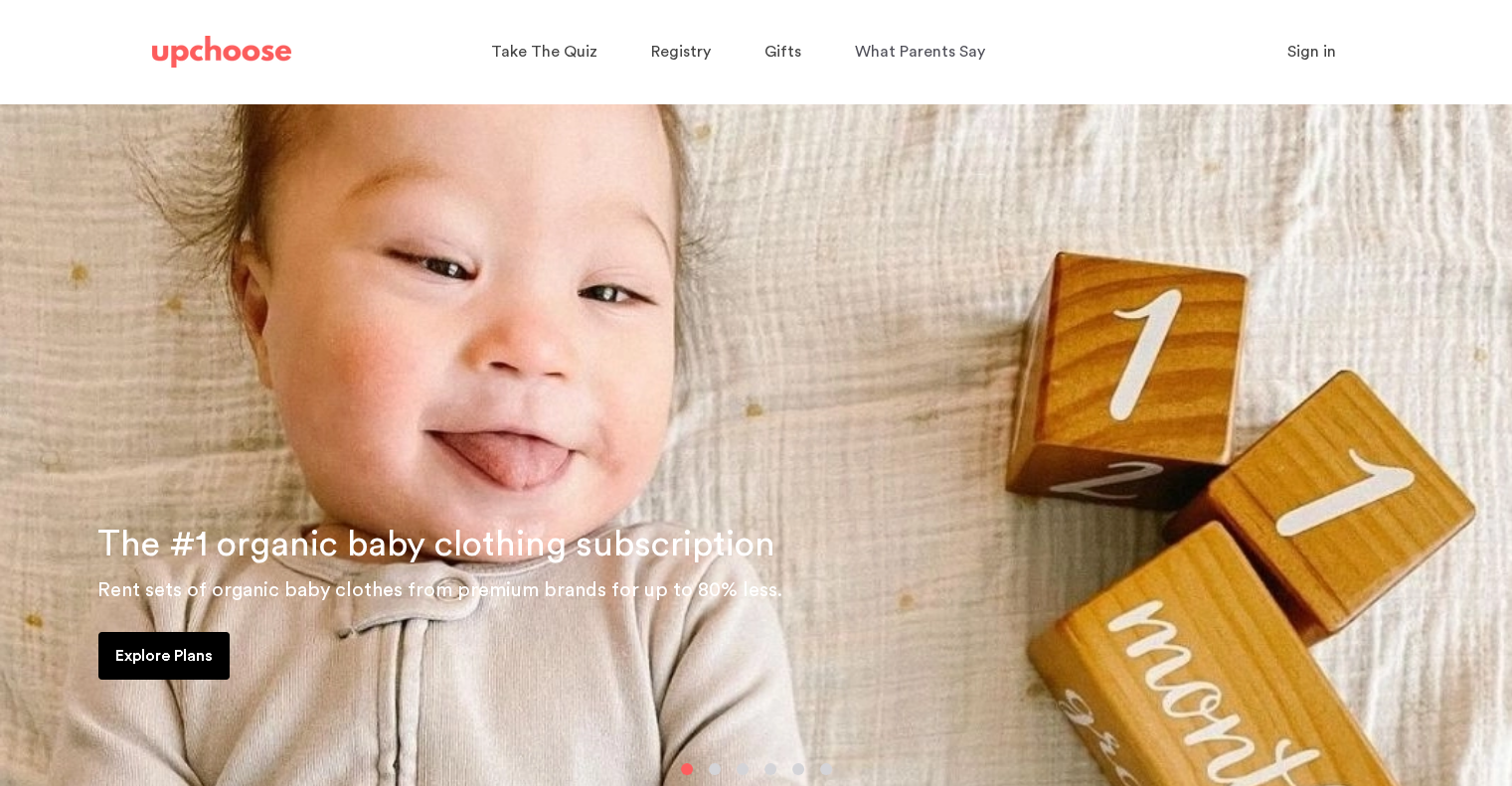 click on "Explore Plans" at bounding box center [164, 656] 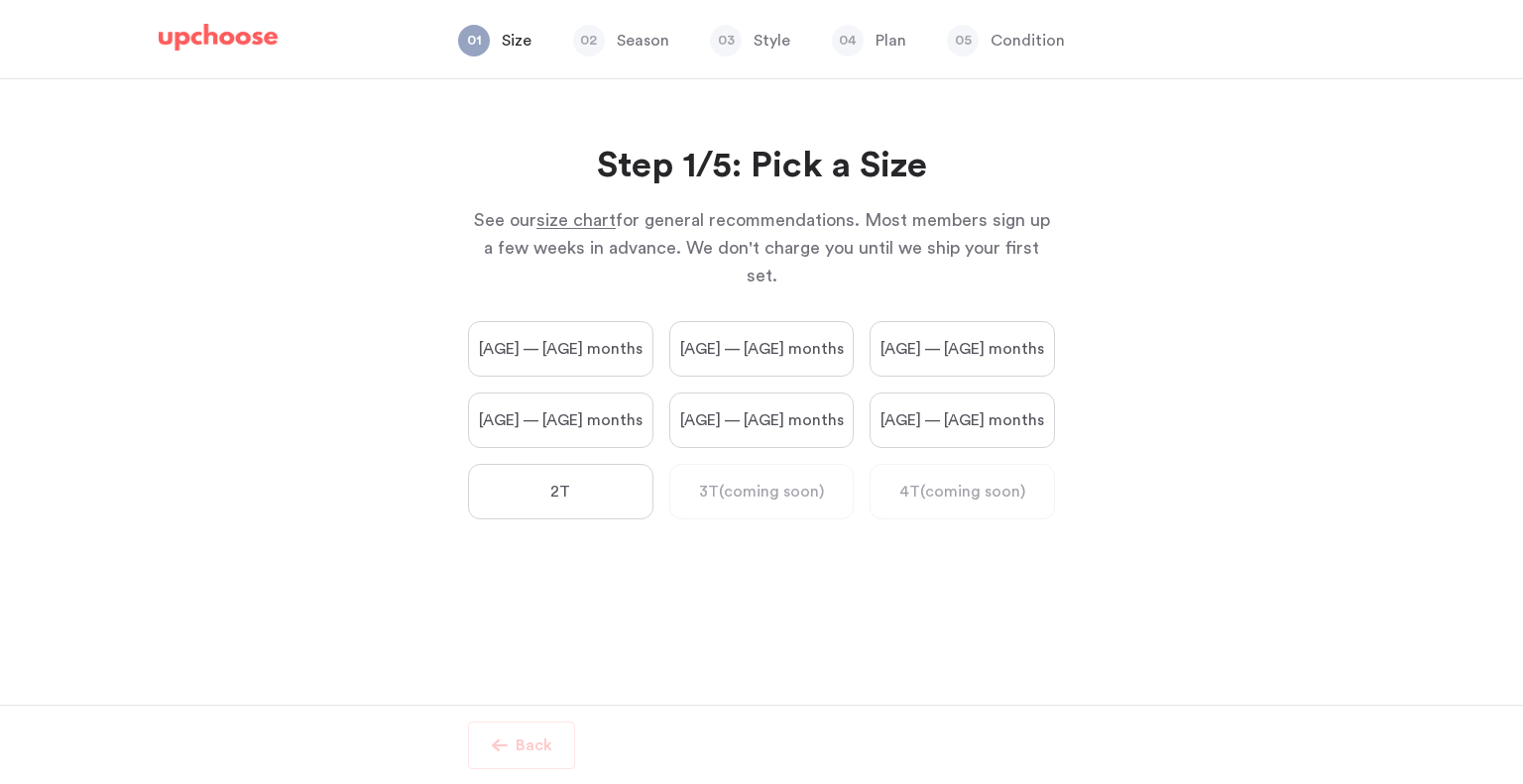 scroll, scrollTop: 0, scrollLeft: 0, axis: both 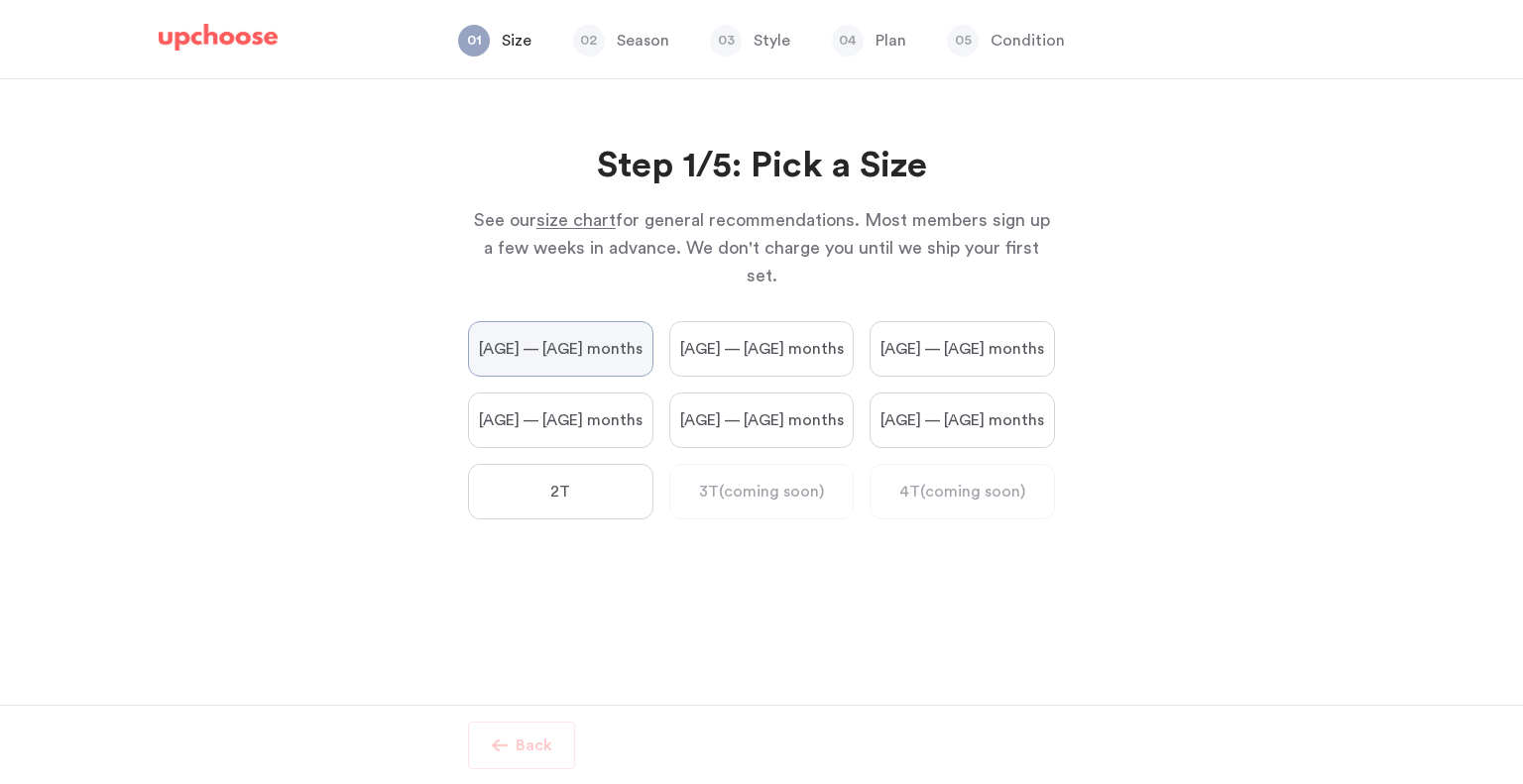 click on "[AGE] — [AGE] months" at bounding box center [0, 0] 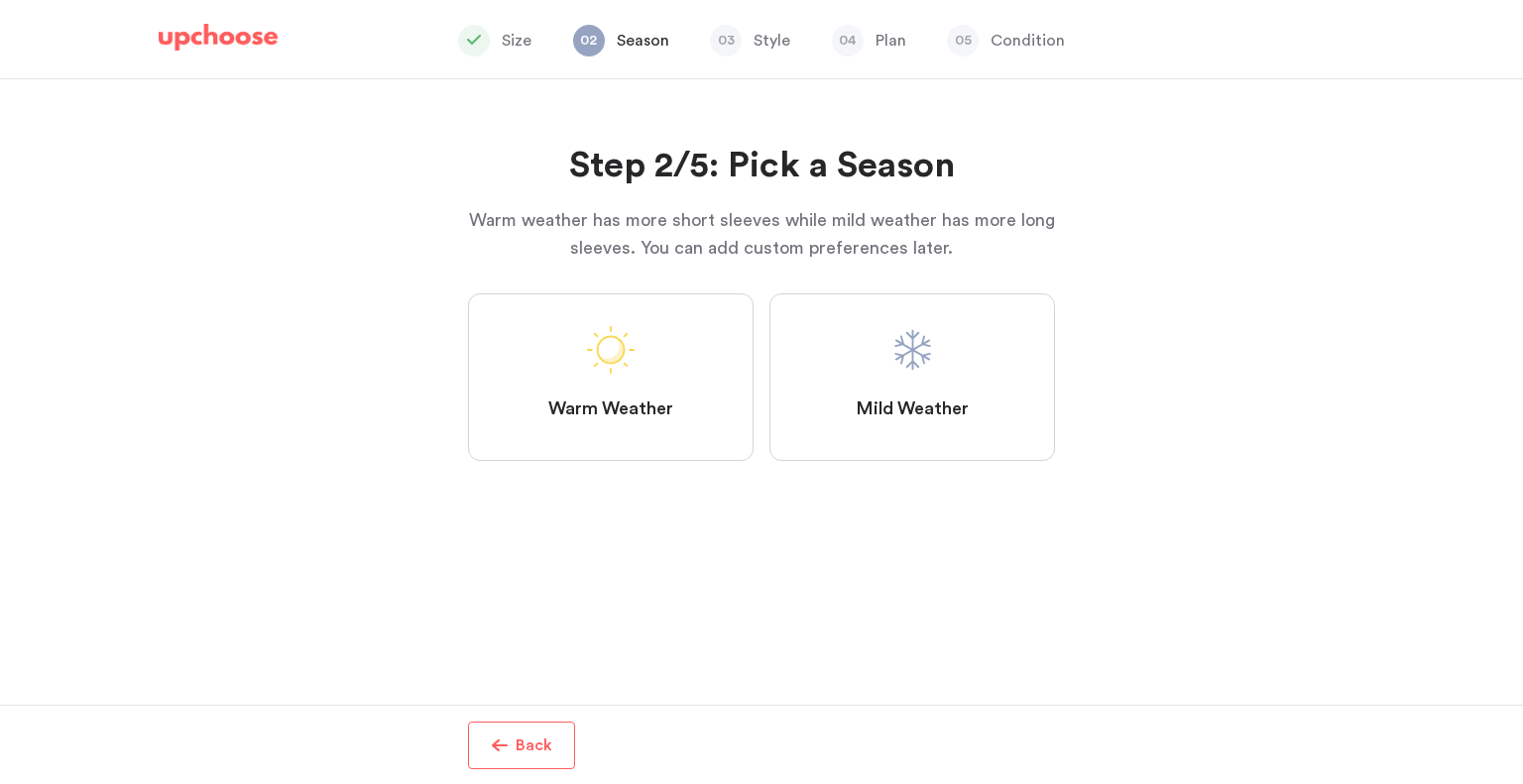 click on "Mild Weather" at bounding box center (912, 409) 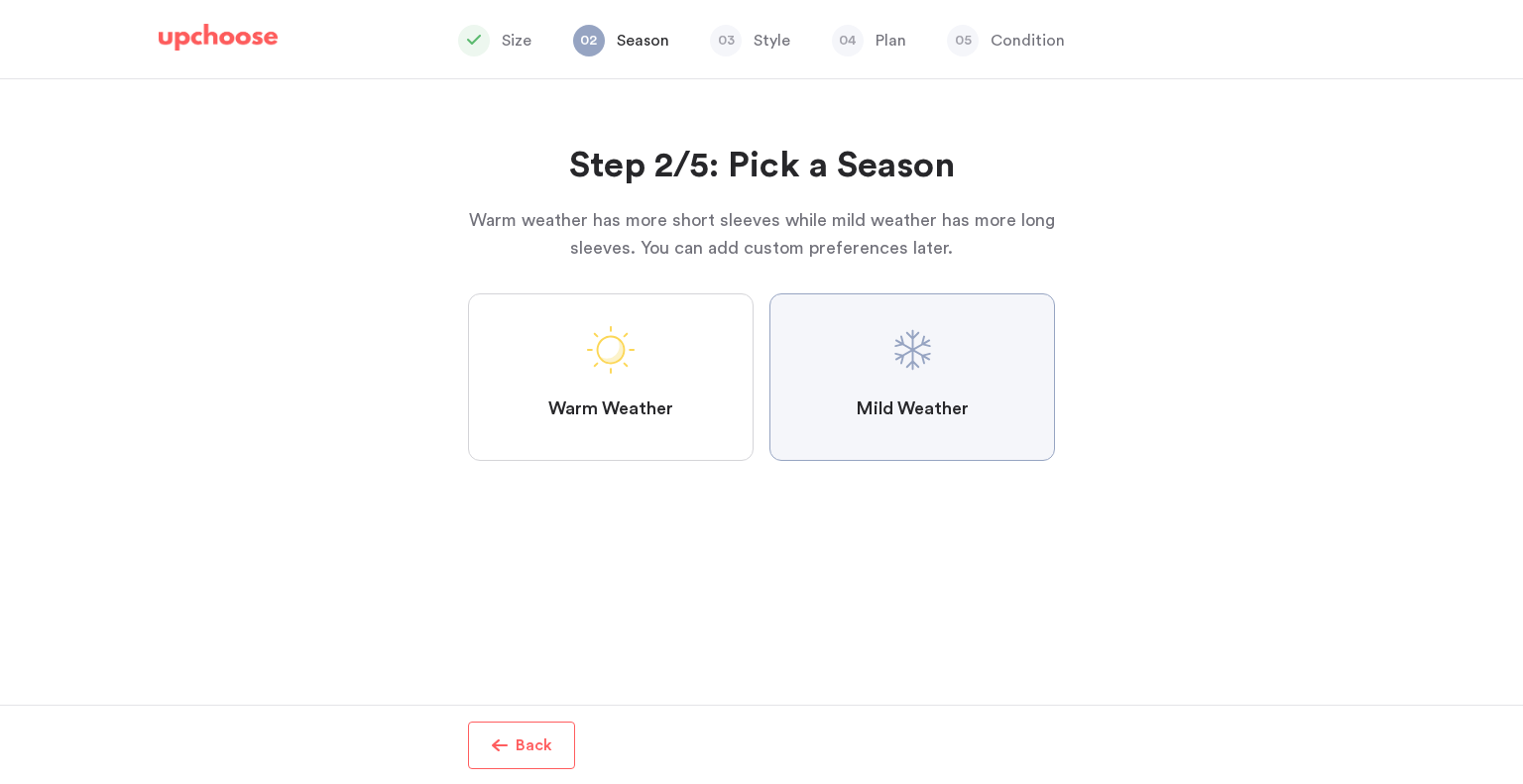 click on "Mild Weather" at bounding box center (0, 0) 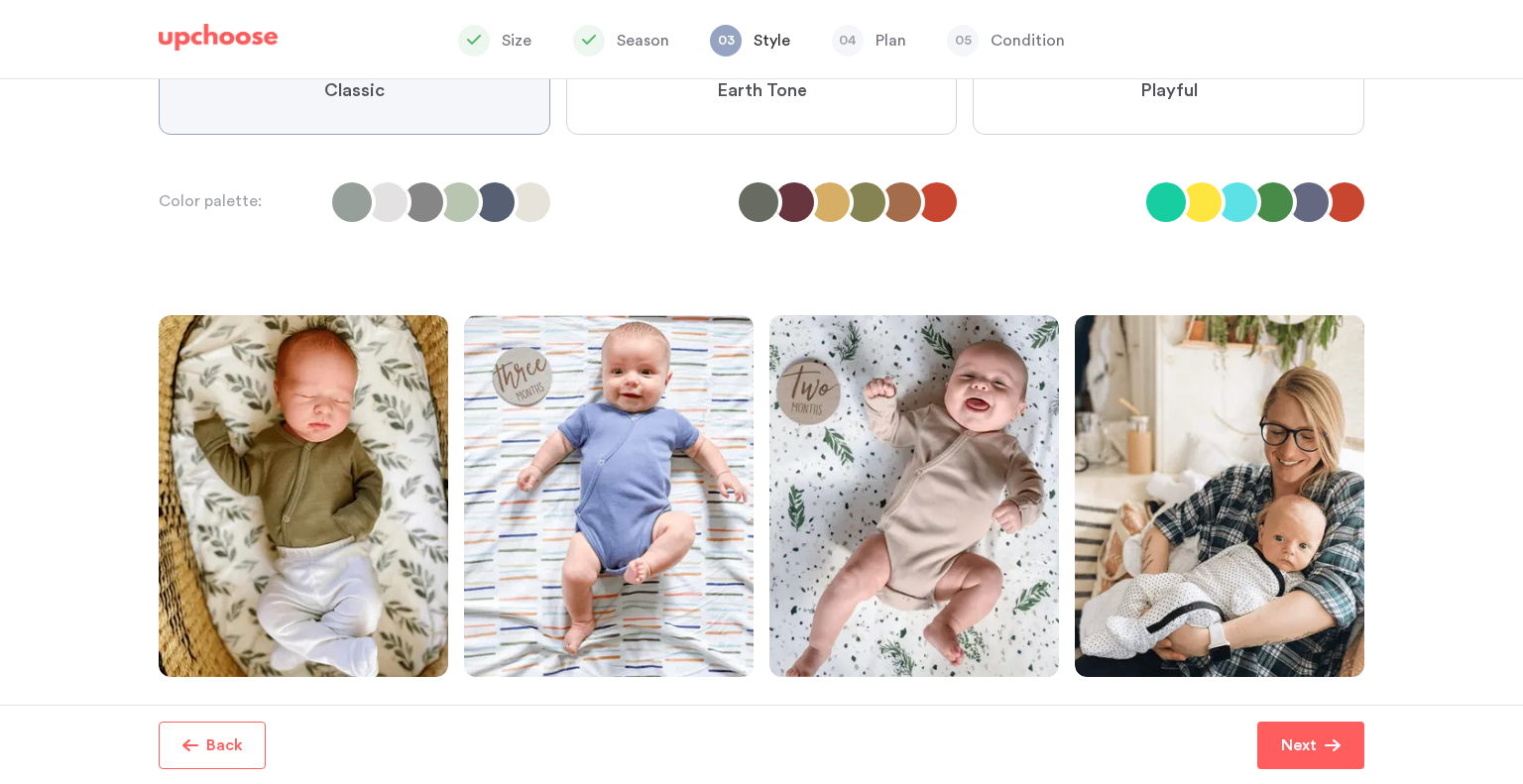 scroll, scrollTop: 206, scrollLeft: 0, axis: vertical 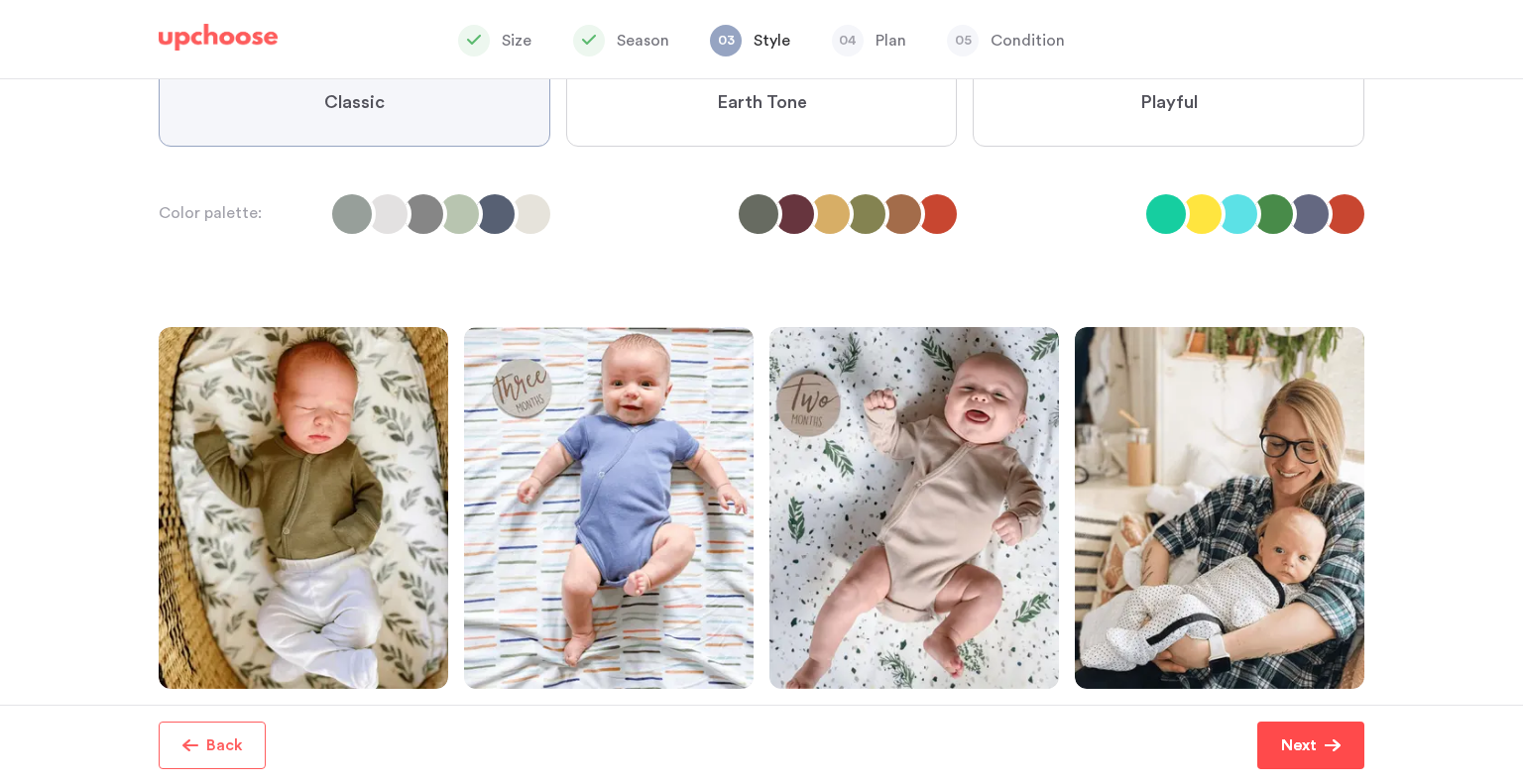 click on "Next" at bounding box center (1311, 745) 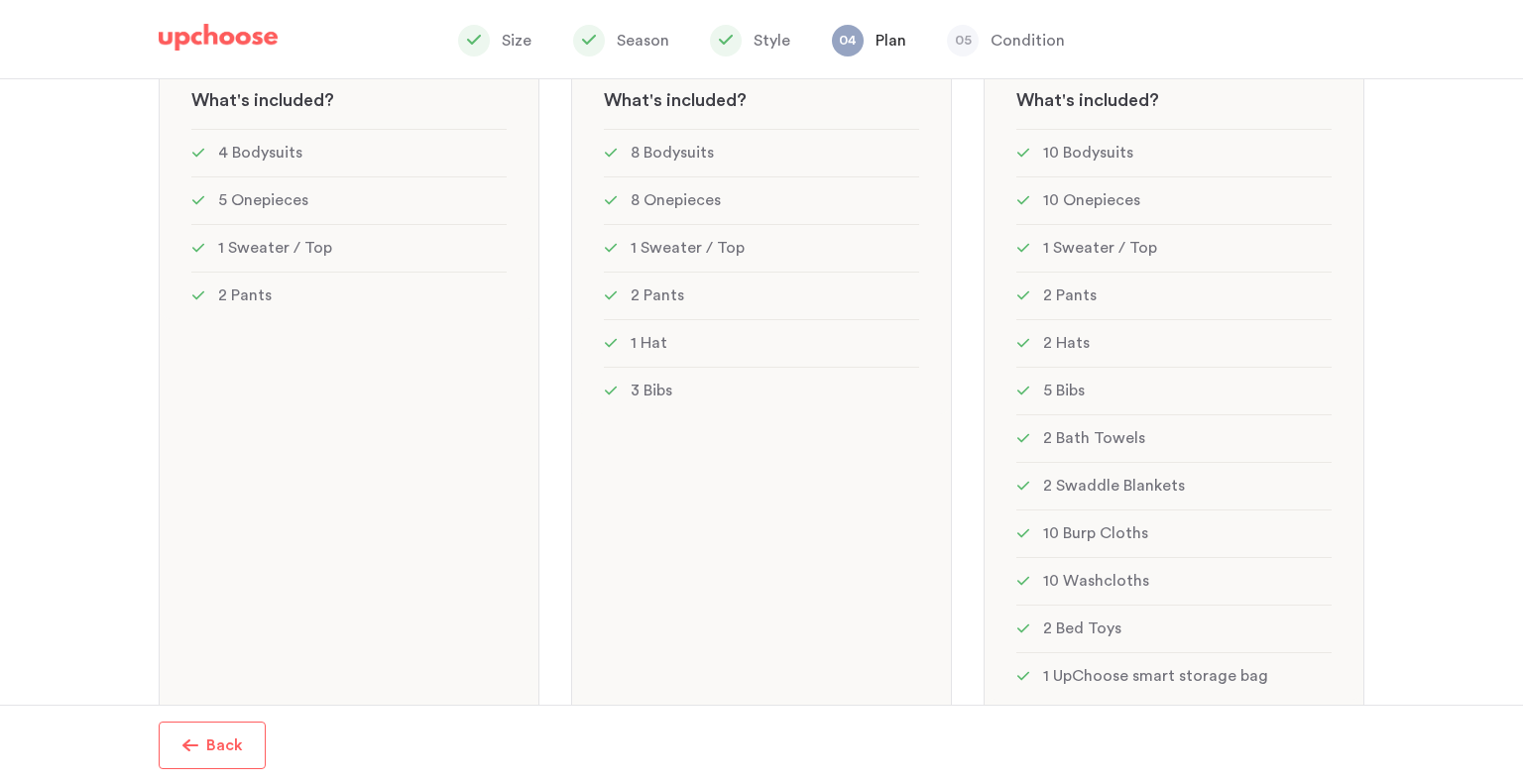 scroll, scrollTop: 496, scrollLeft: 0, axis: vertical 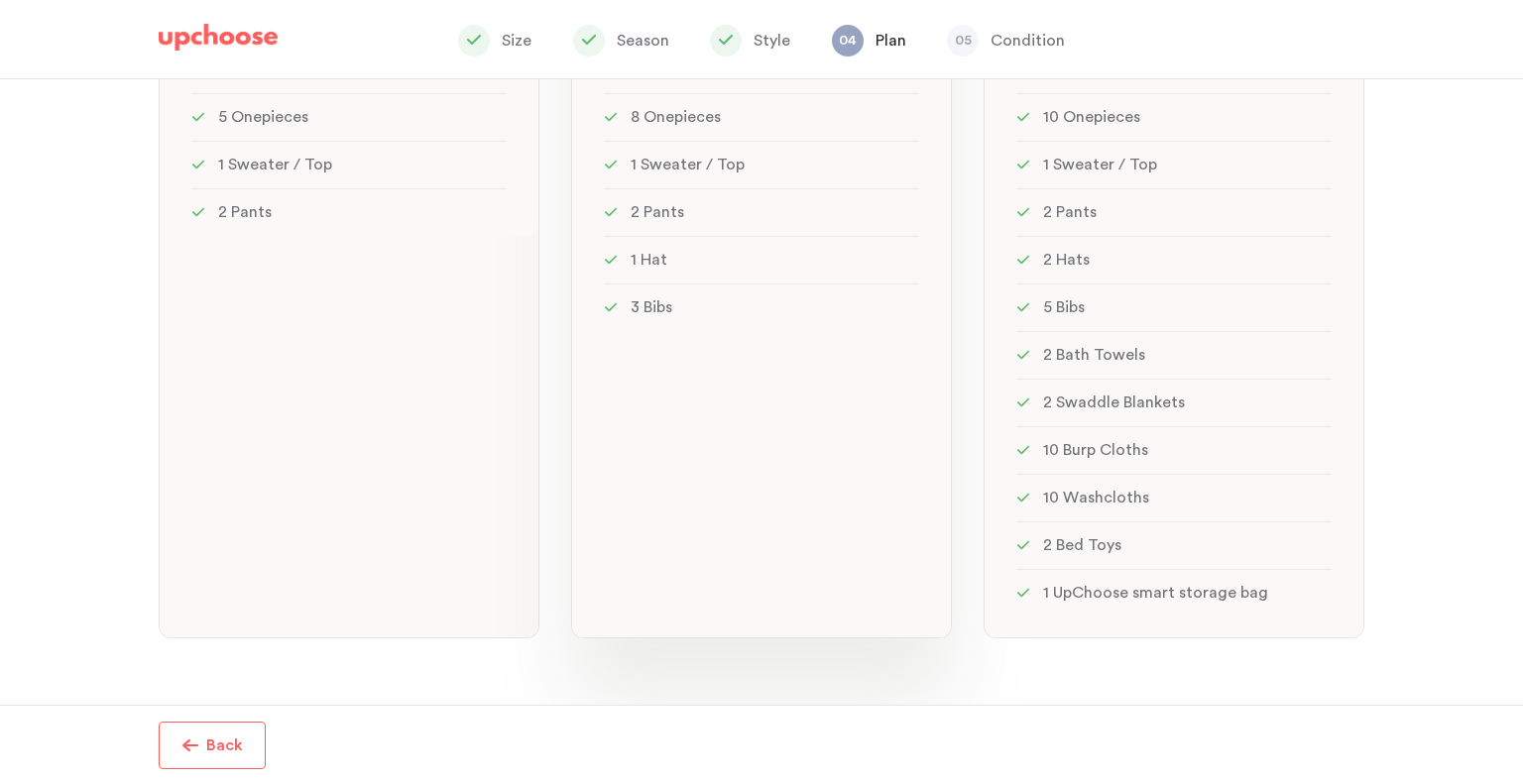 click on "MOST POPULAR! Standard: 23 items Standard: 23 items See  w W hat's included ? 8 Bodysuits 8 Onepieces 1 Sweater / Top 2 Pants 1 Hat 3 Bibs" at bounding box center (762, 217) 